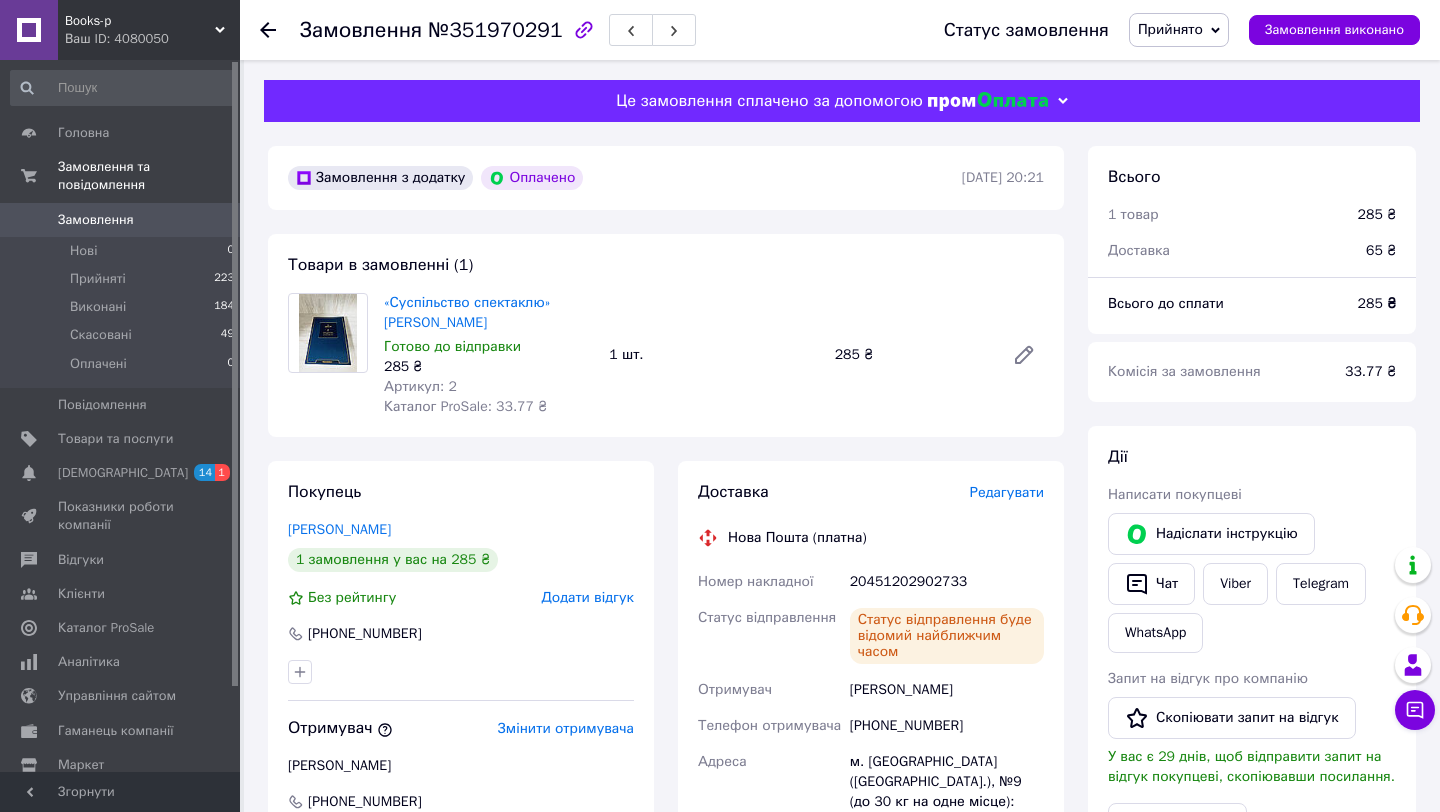 scroll, scrollTop: 508, scrollLeft: 0, axis: vertical 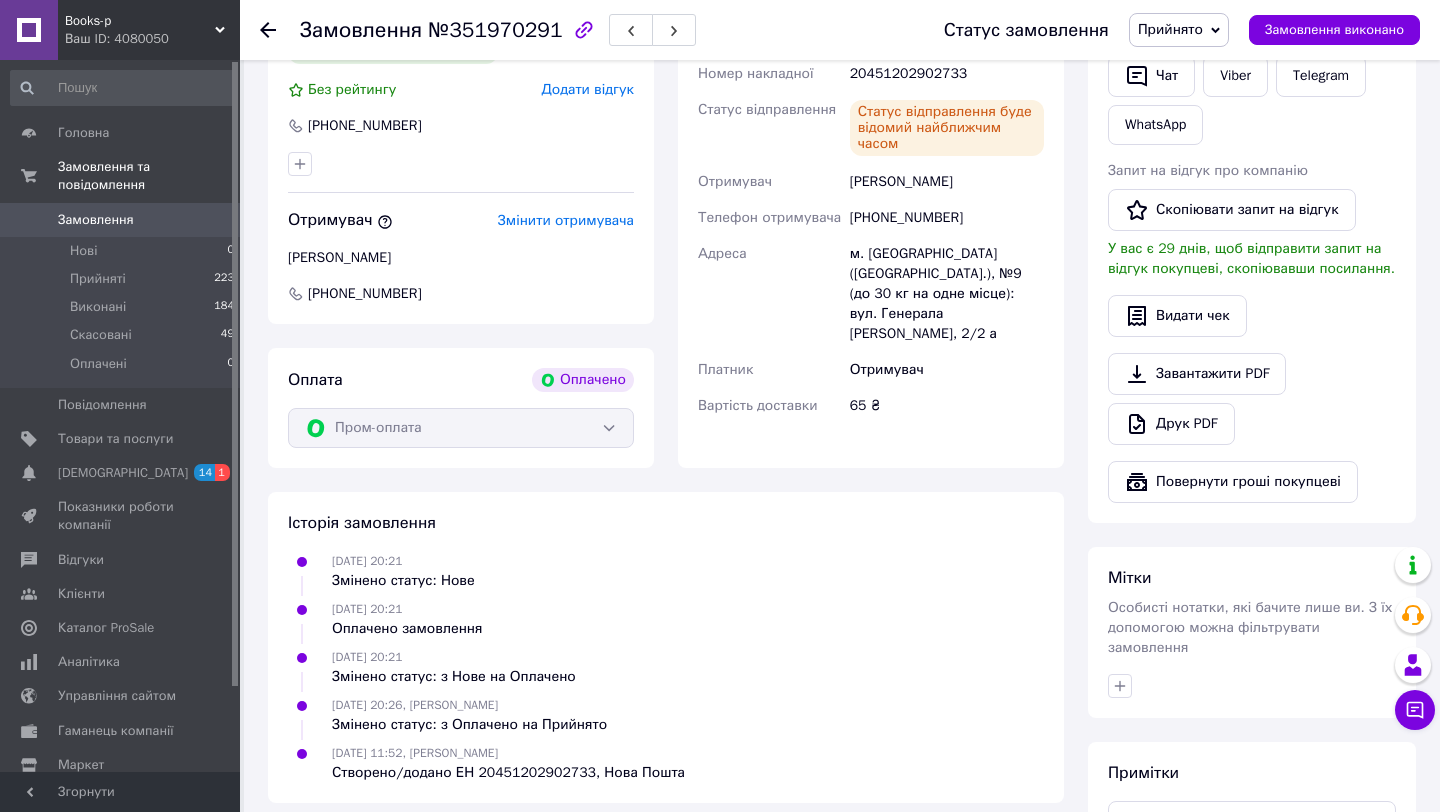 click on "Замовлення" at bounding box center (96, 220) 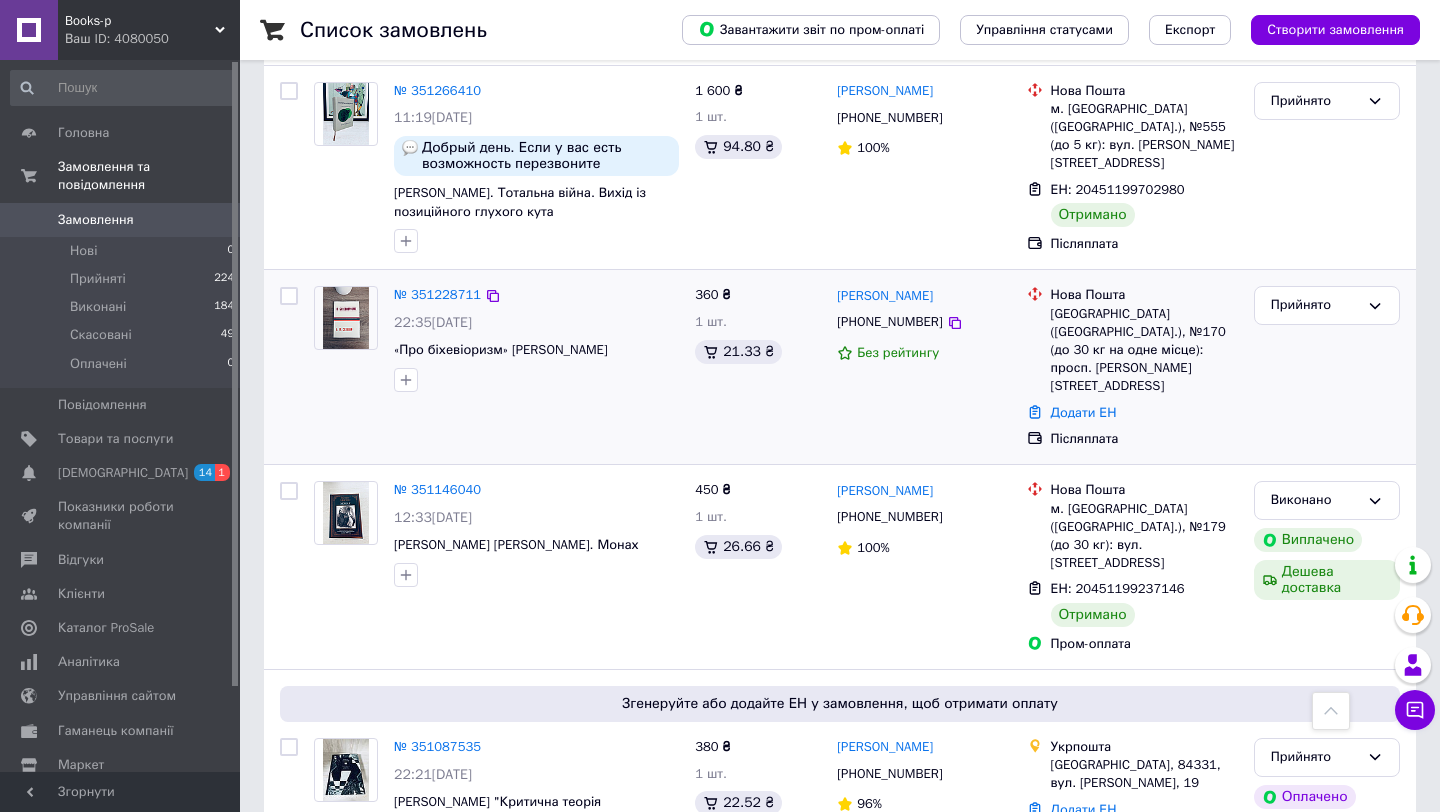 scroll, scrollTop: 4830, scrollLeft: 0, axis: vertical 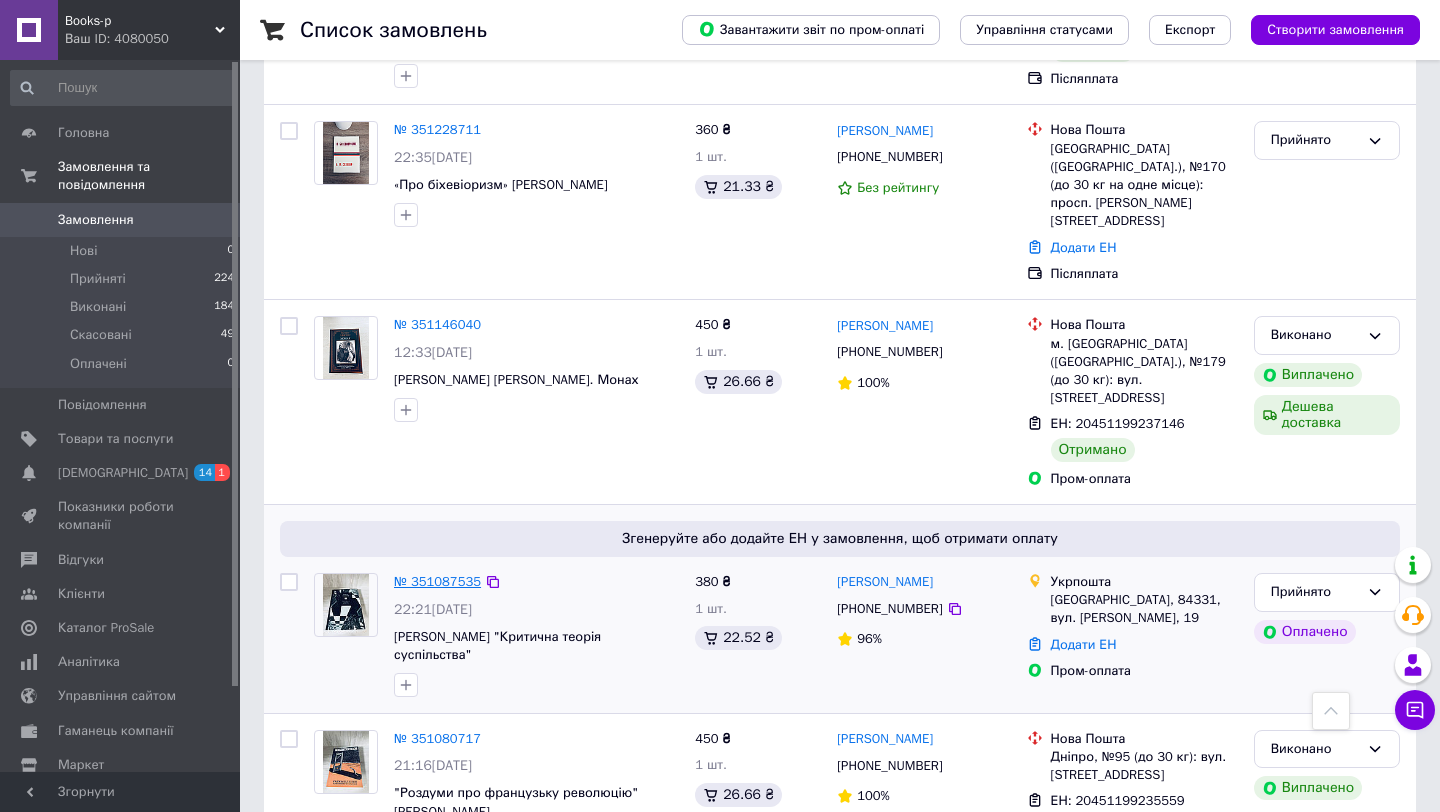 click on "№ 351087535" at bounding box center [437, 581] 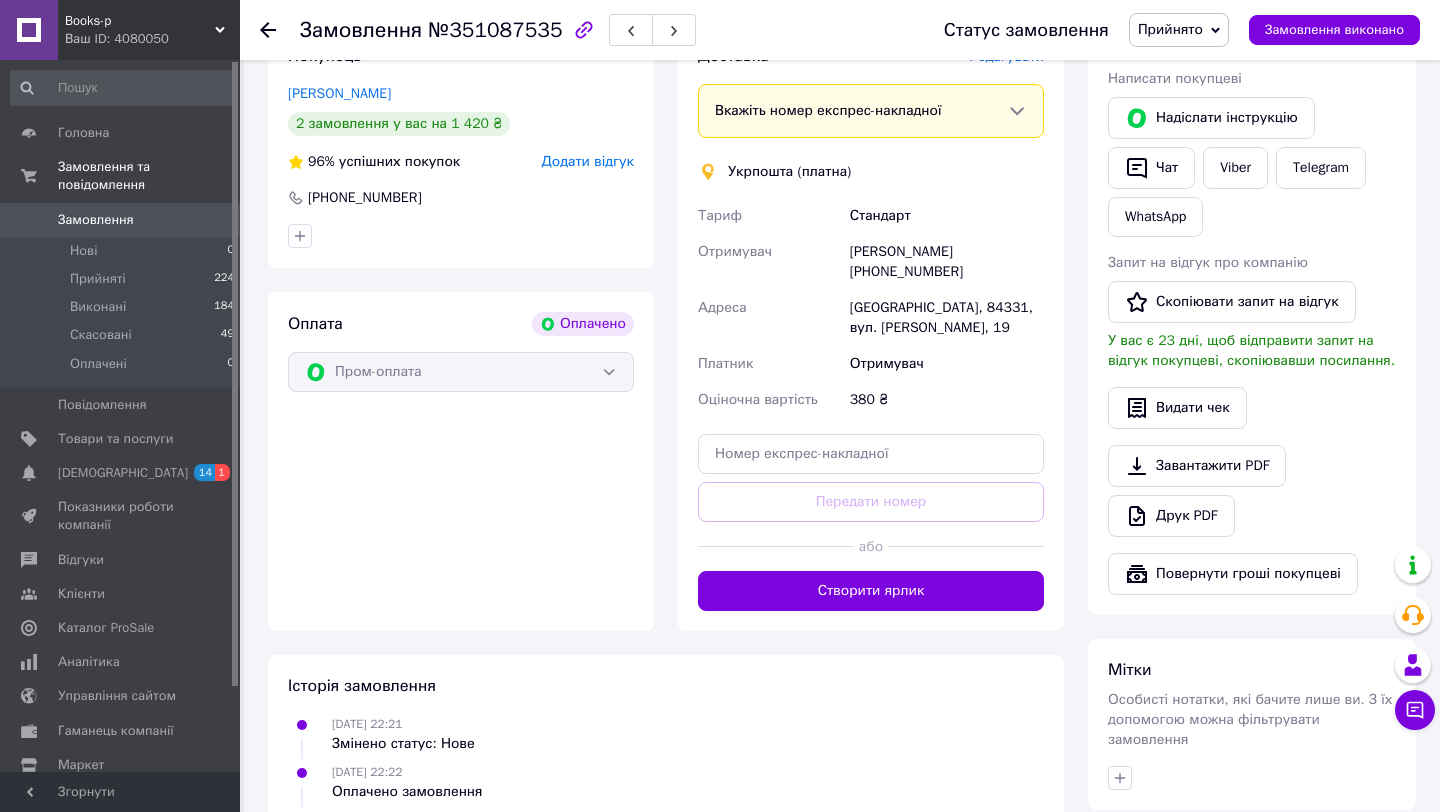 scroll, scrollTop: 417, scrollLeft: 0, axis: vertical 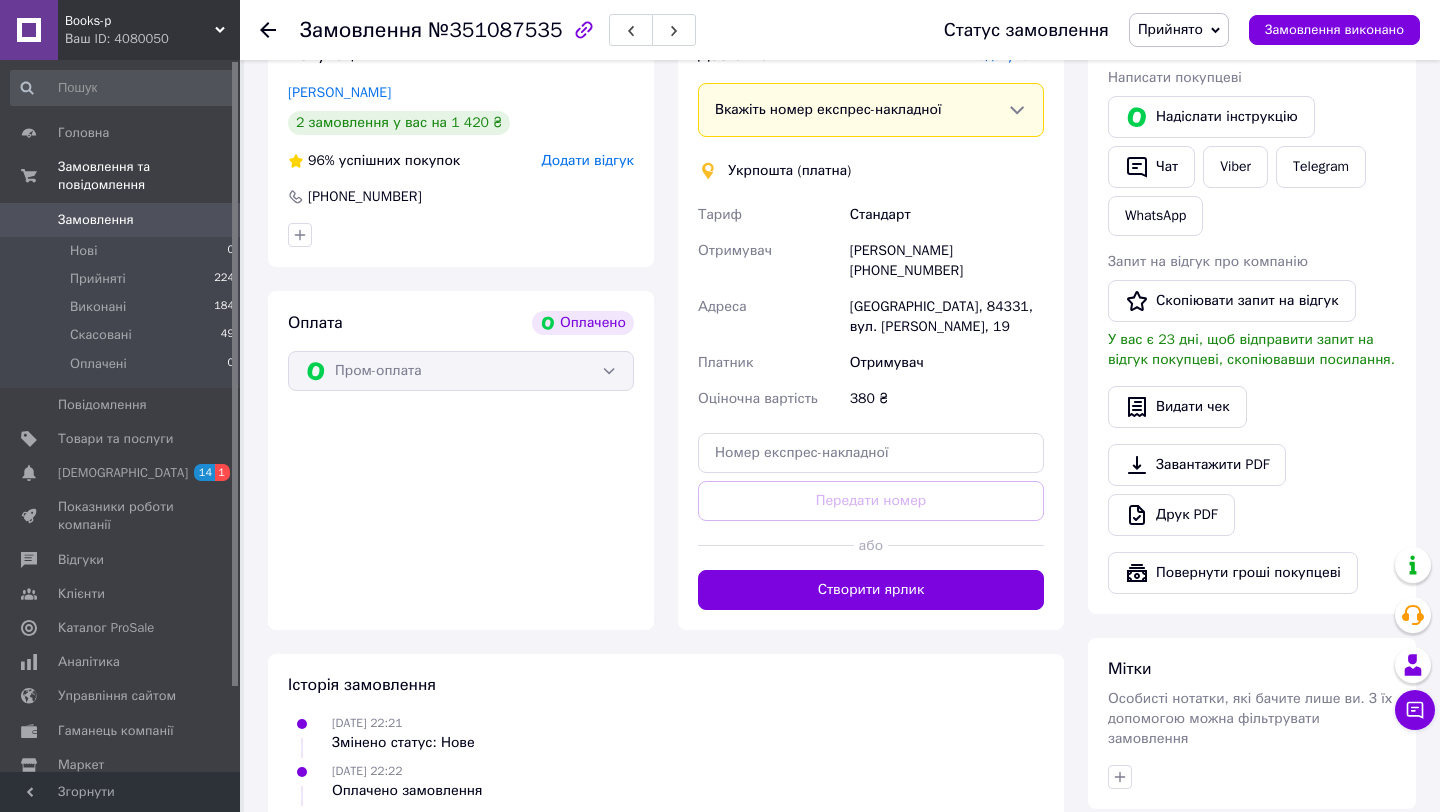 click on "Створити ярлик" at bounding box center (871, 590) 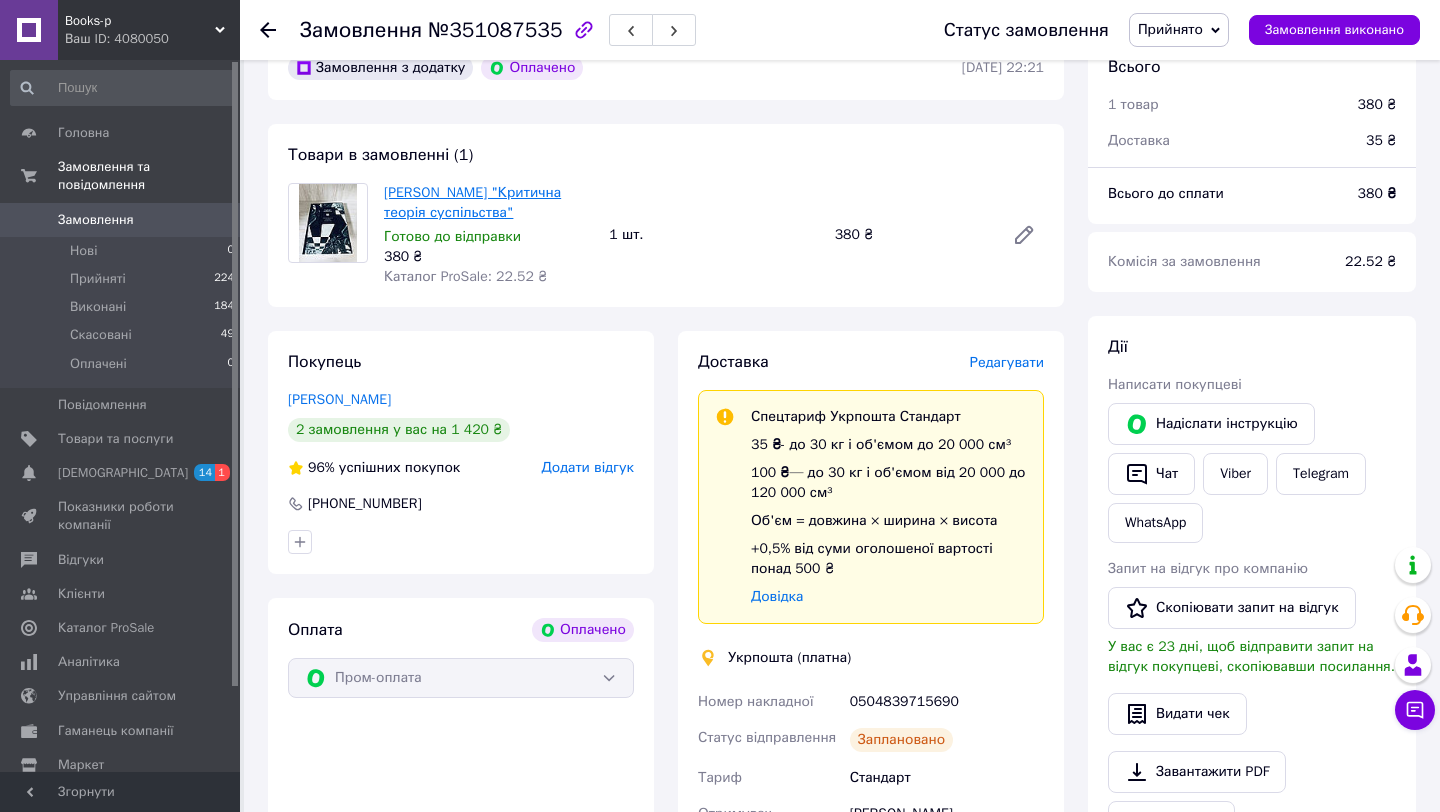 scroll, scrollTop: 0, scrollLeft: 0, axis: both 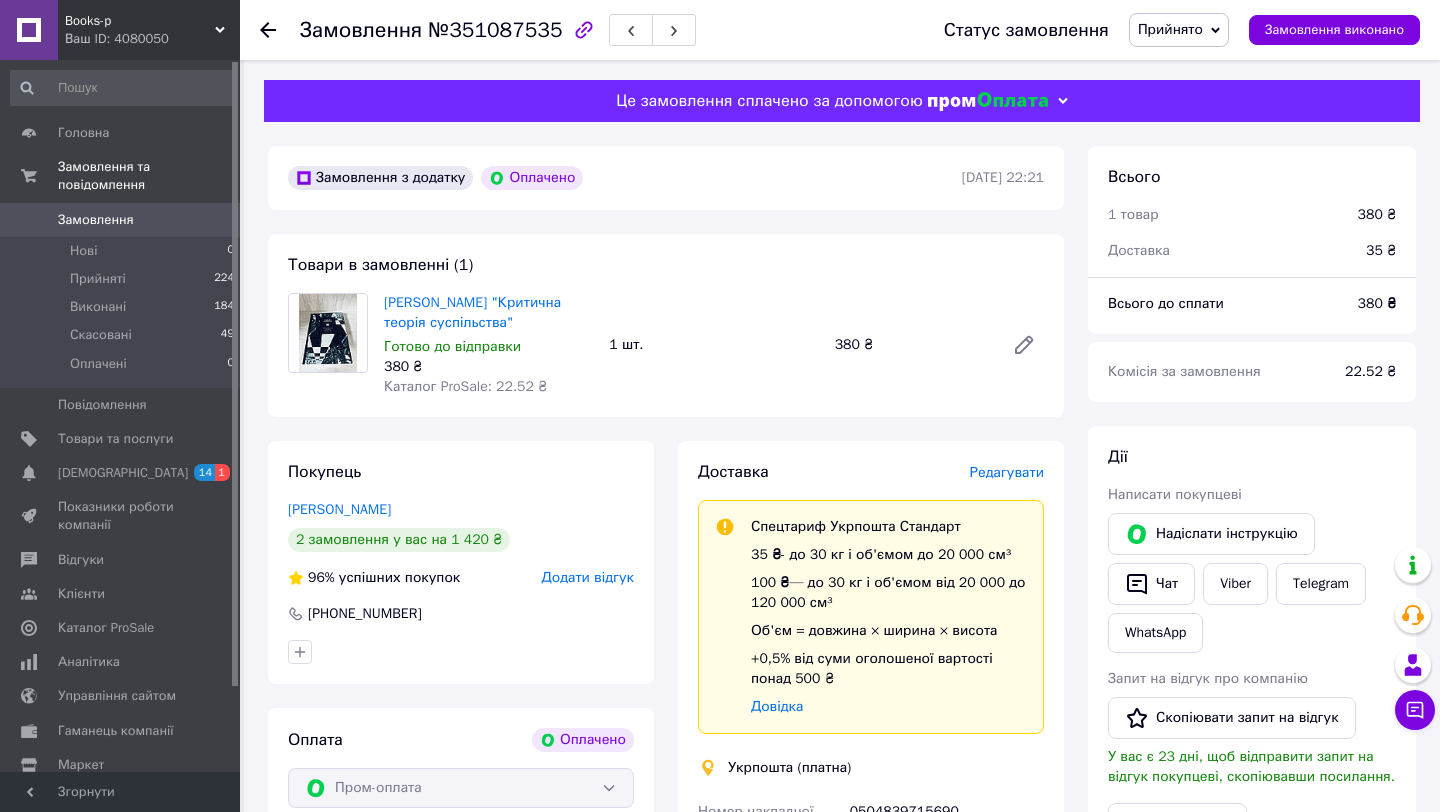 click on "Замовлення" at bounding box center [96, 220] 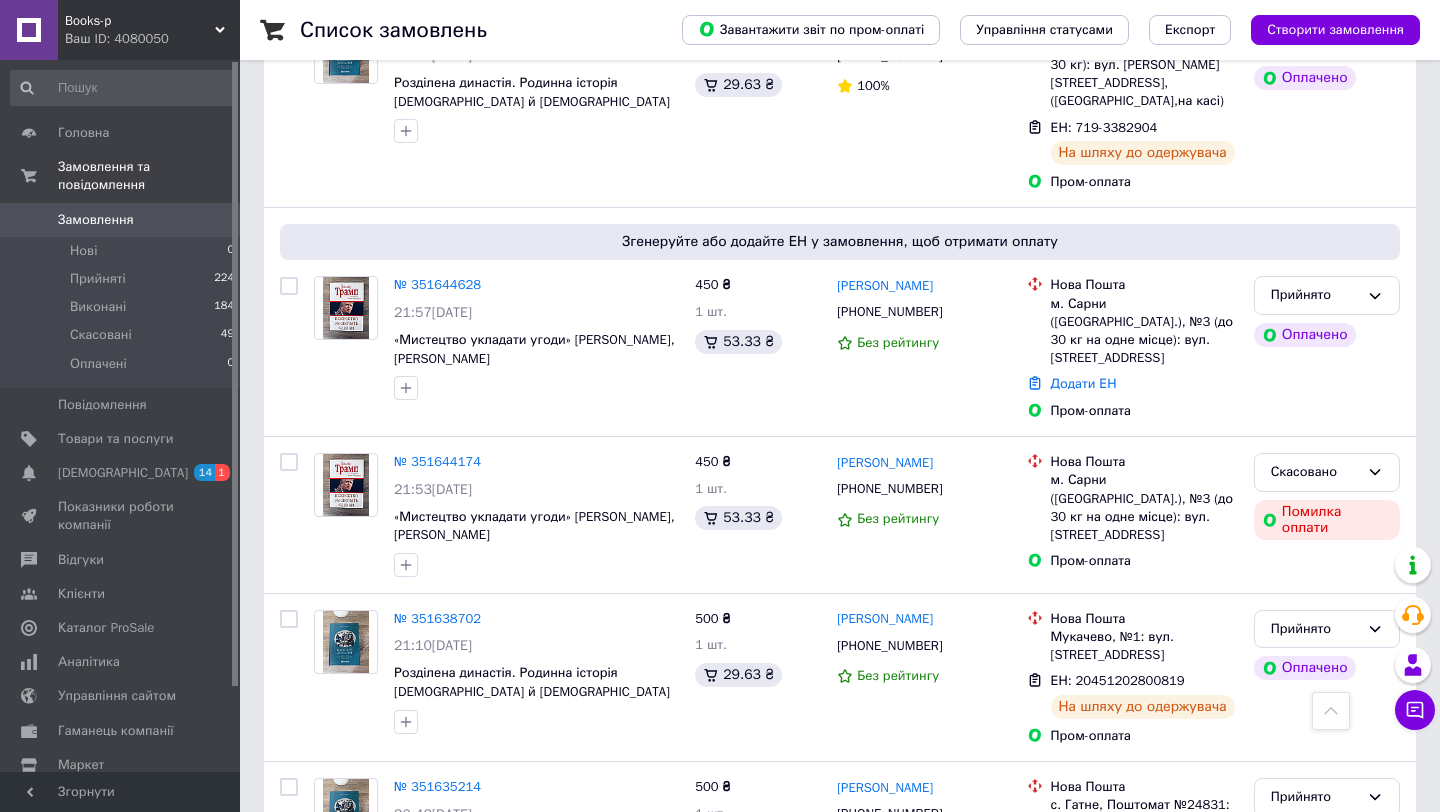 scroll, scrollTop: 1201, scrollLeft: 0, axis: vertical 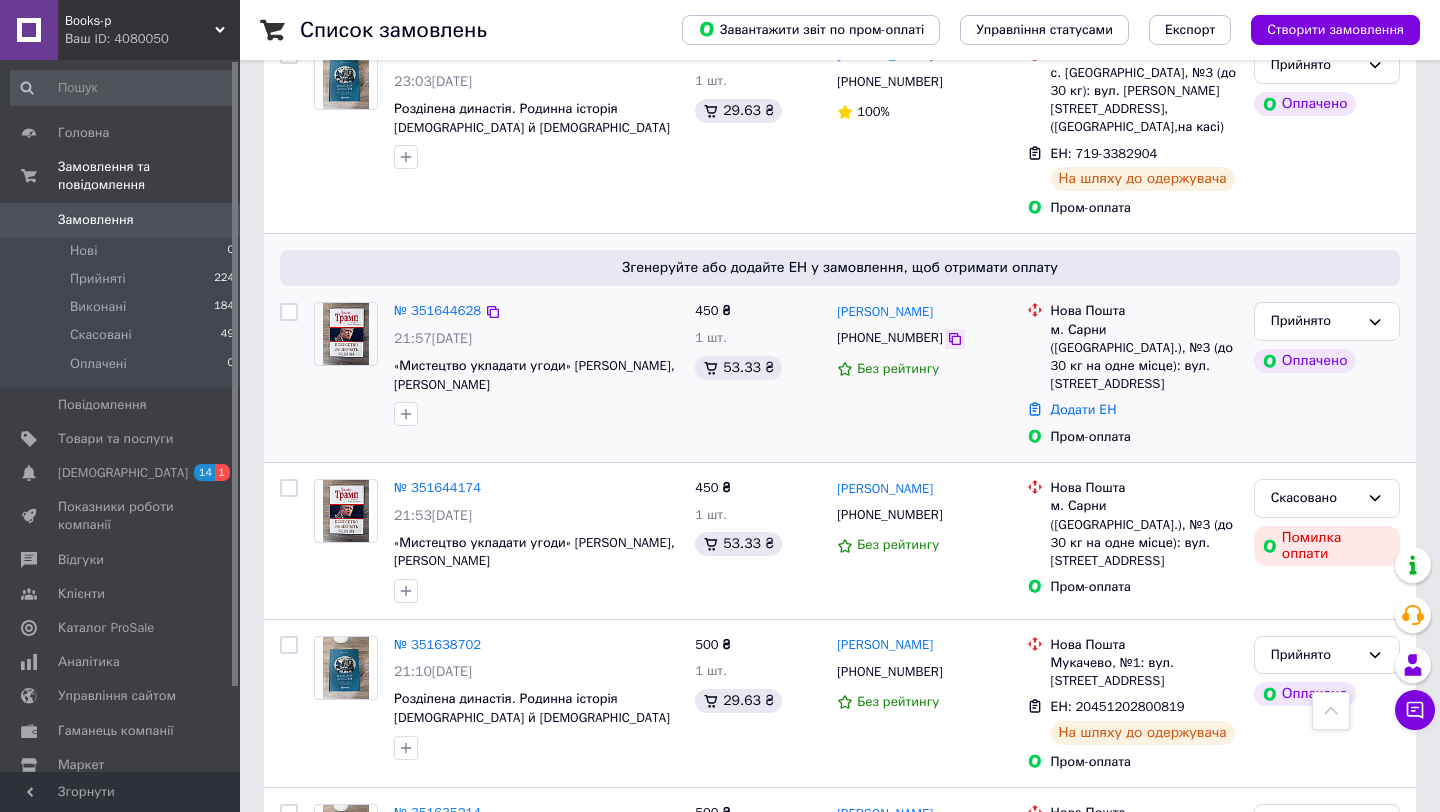 click 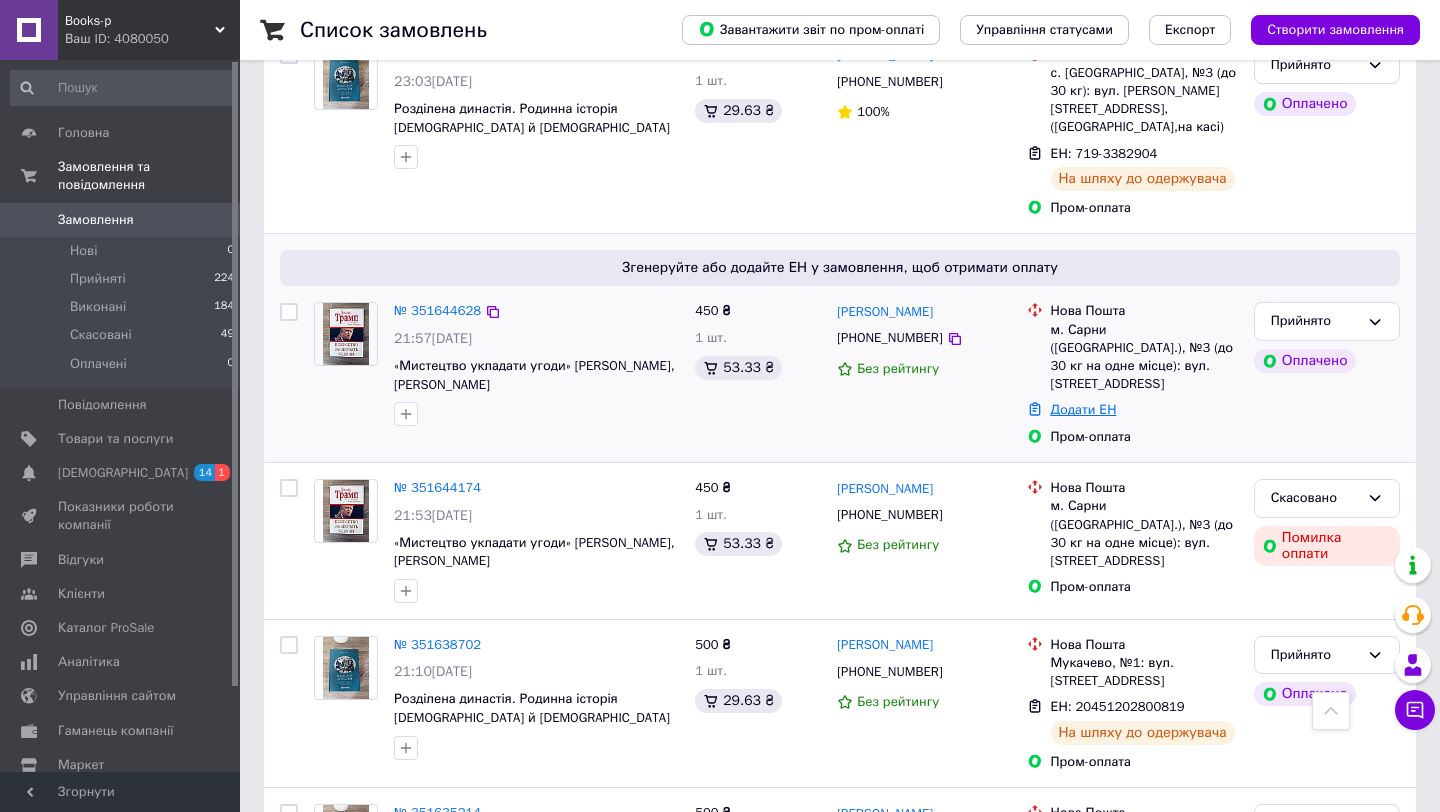 click on "Додати ЕН" at bounding box center (1084, 409) 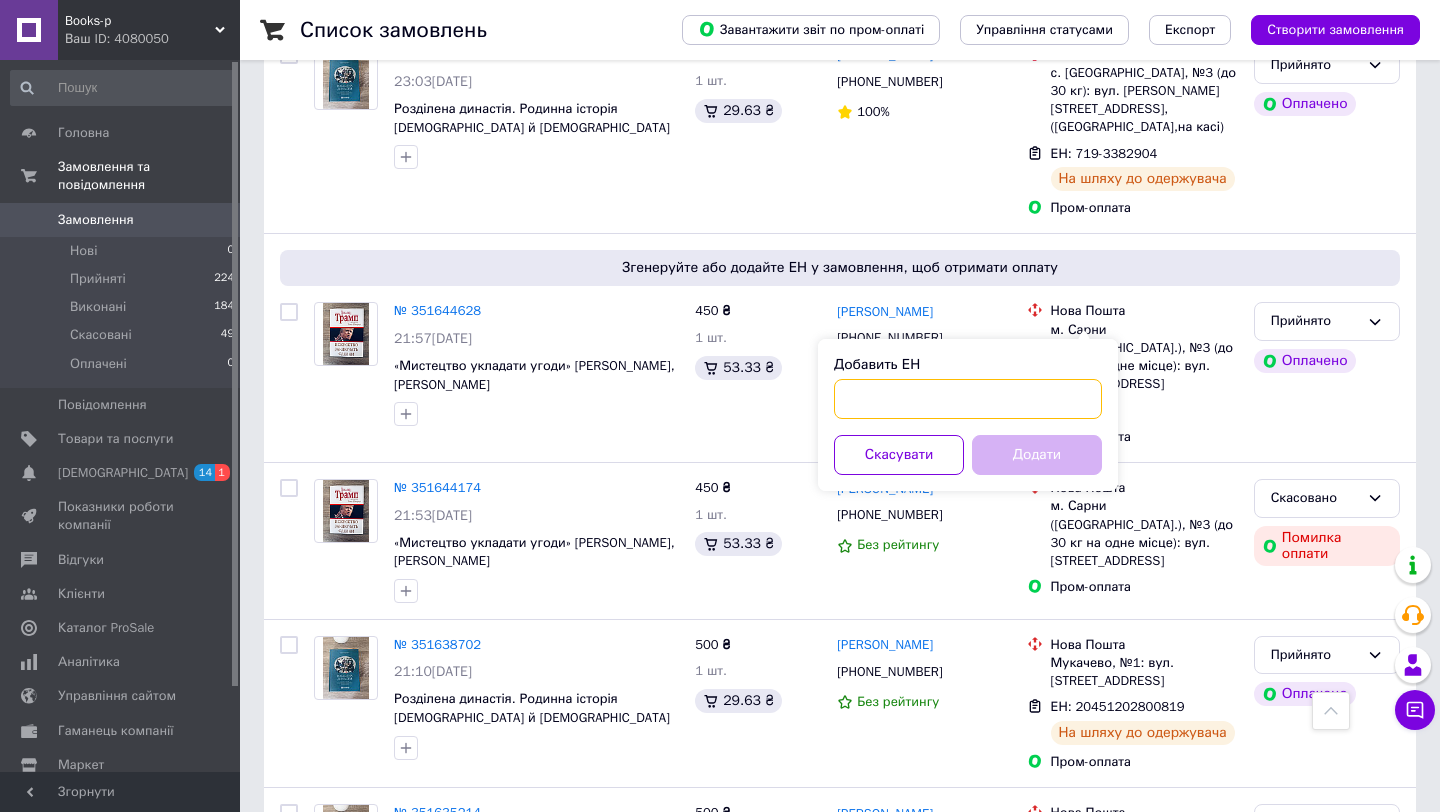 click on "Добавить ЕН" at bounding box center [968, 399] 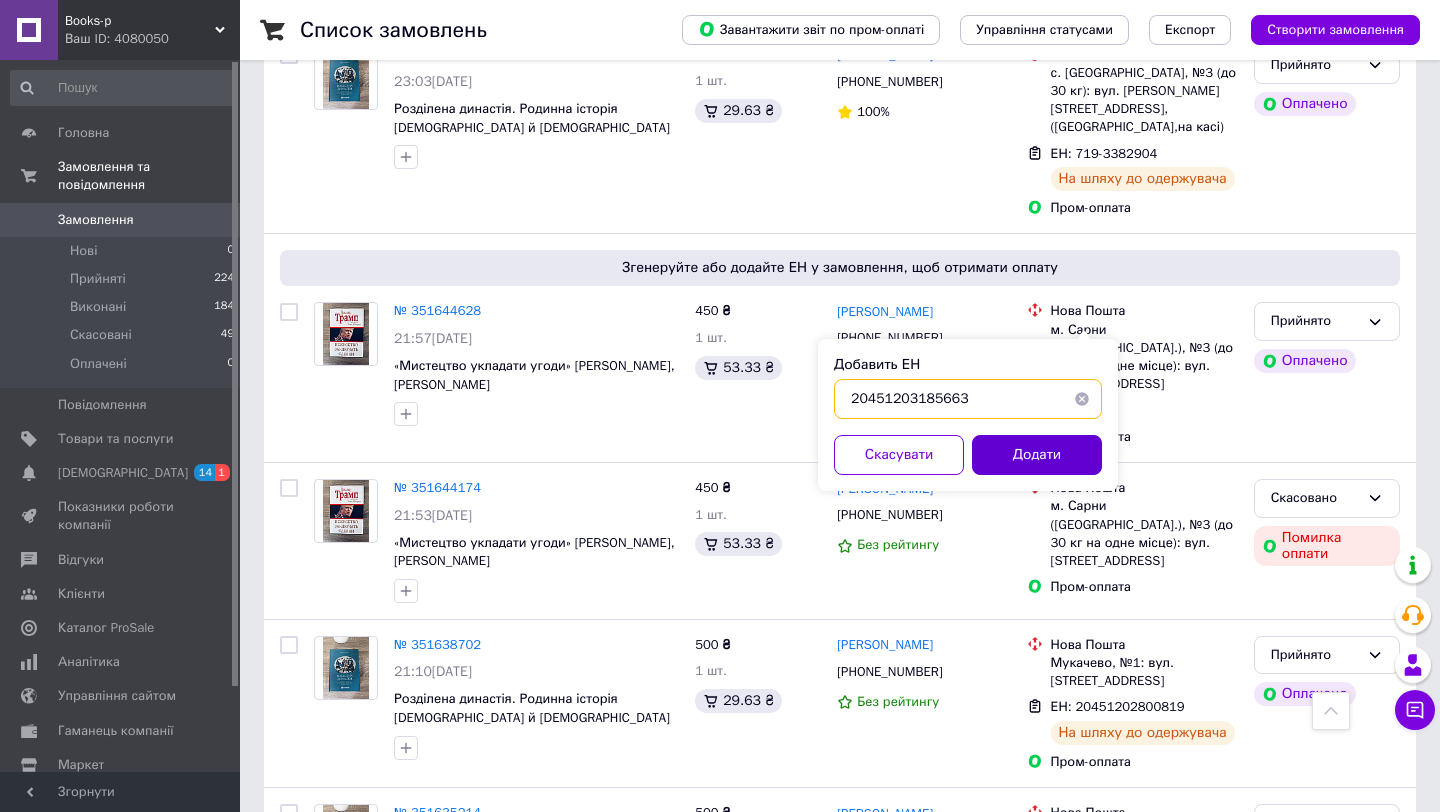 type on "20451203185663" 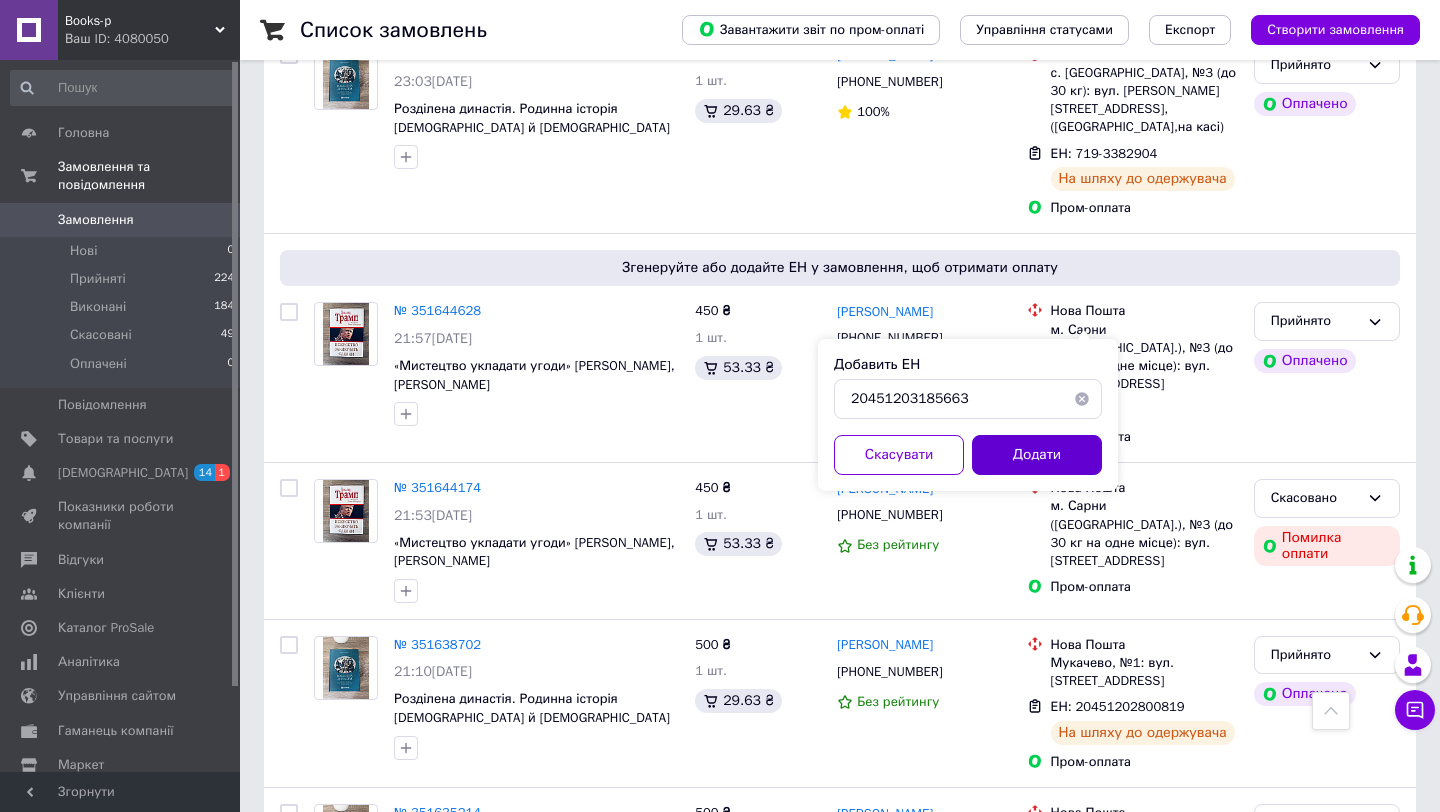 click on "Додати" at bounding box center (1037, 455) 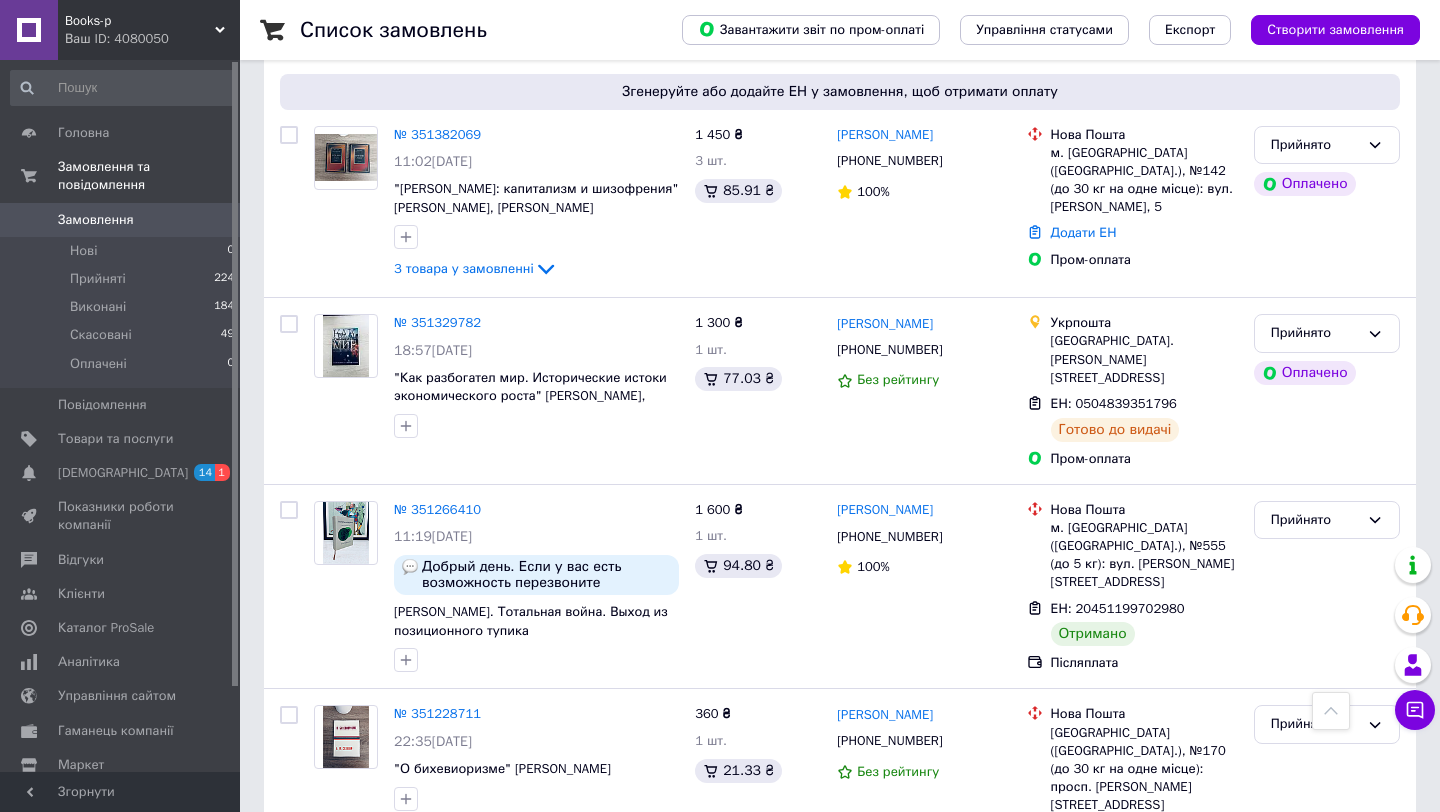 scroll, scrollTop: 4323, scrollLeft: 0, axis: vertical 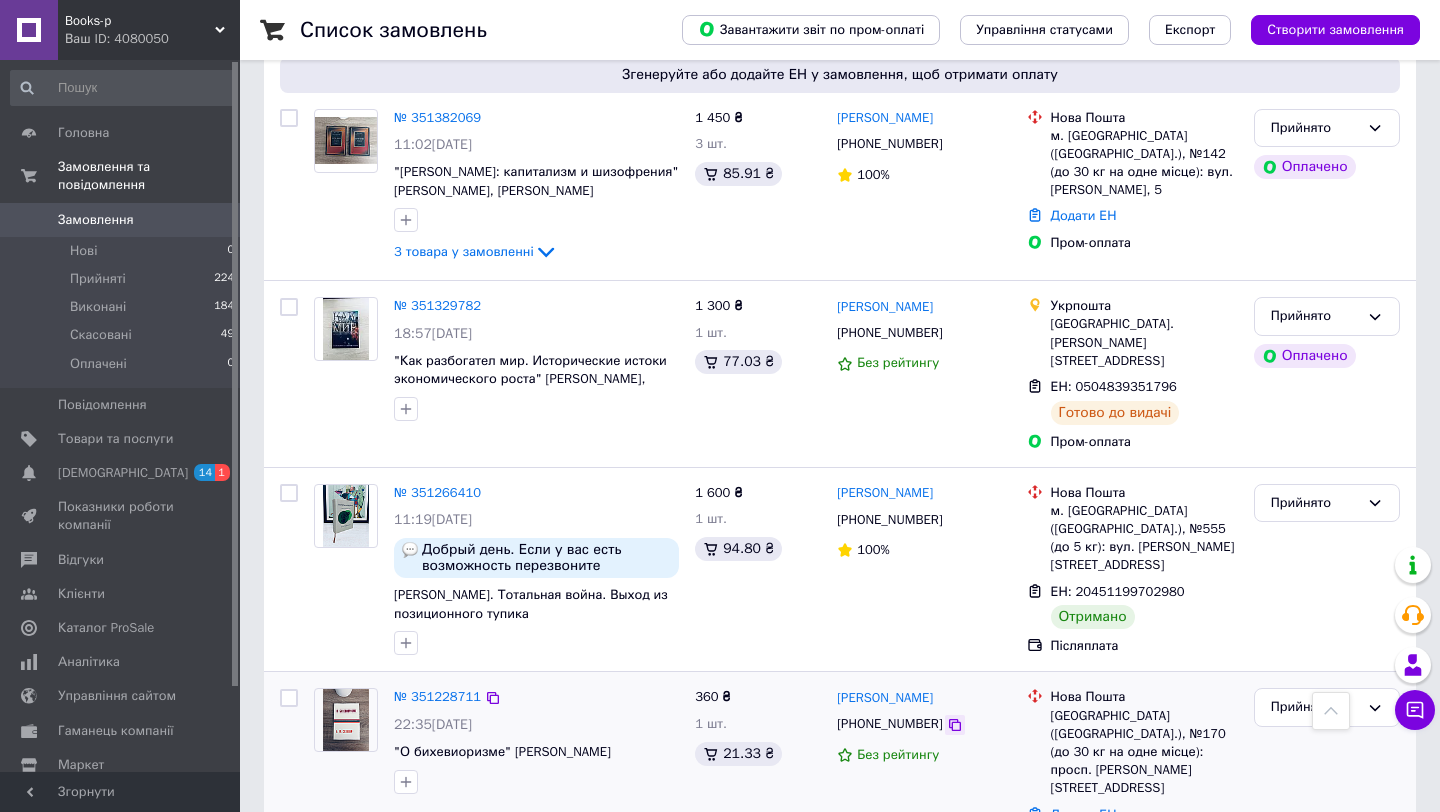 click 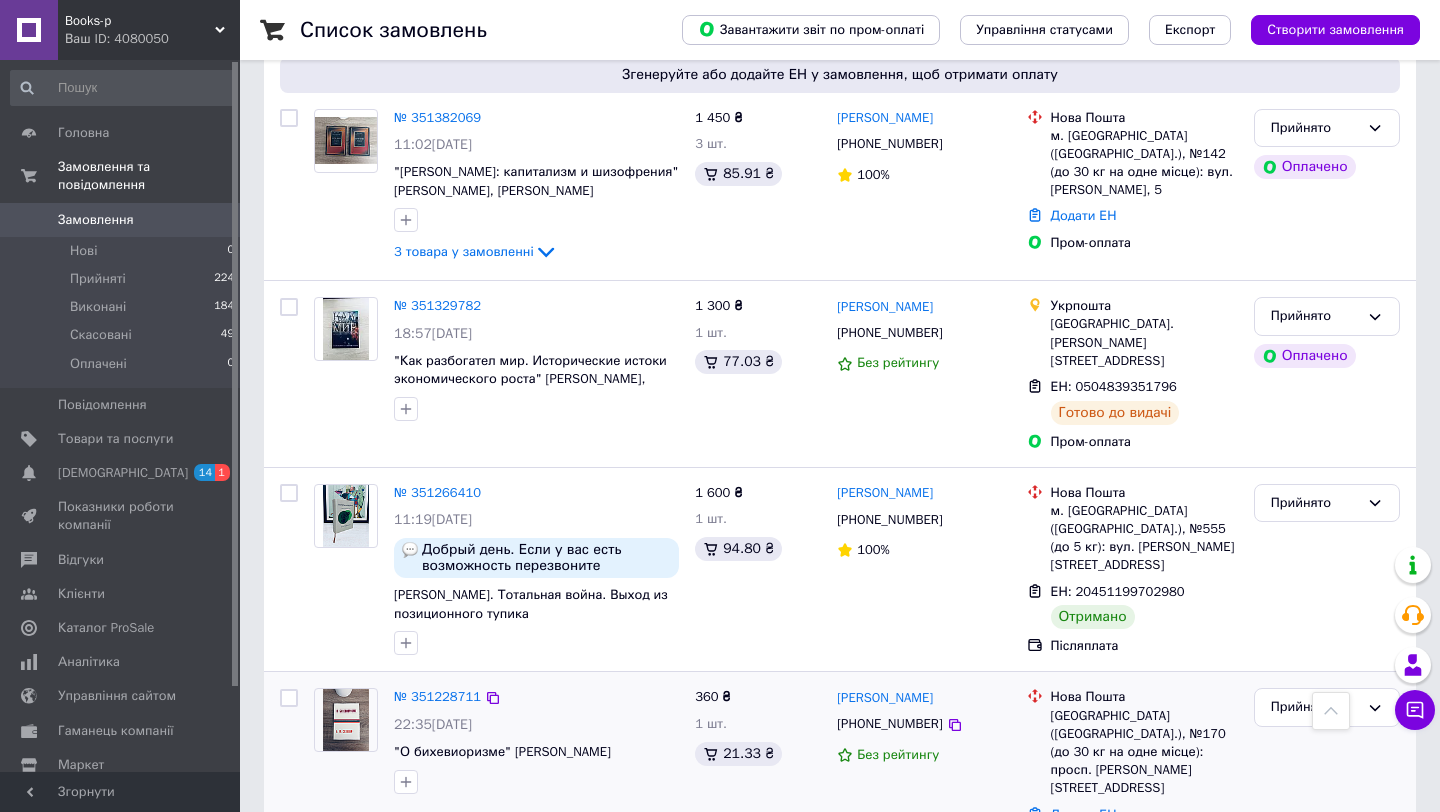 click on "Додати ЕН" at bounding box center (1084, 814) 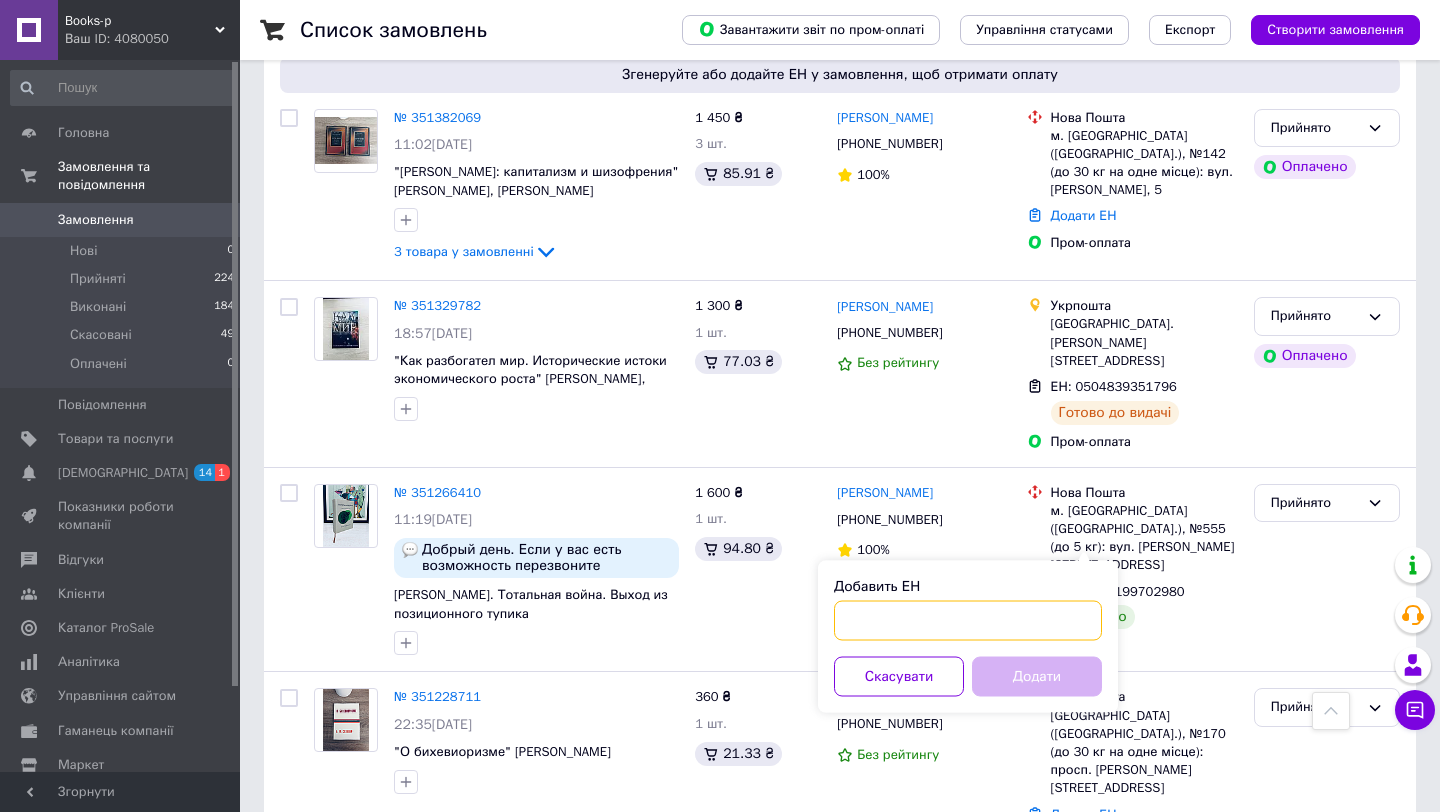 click on "Добавить ЕН" at bounding box center (968, 621) 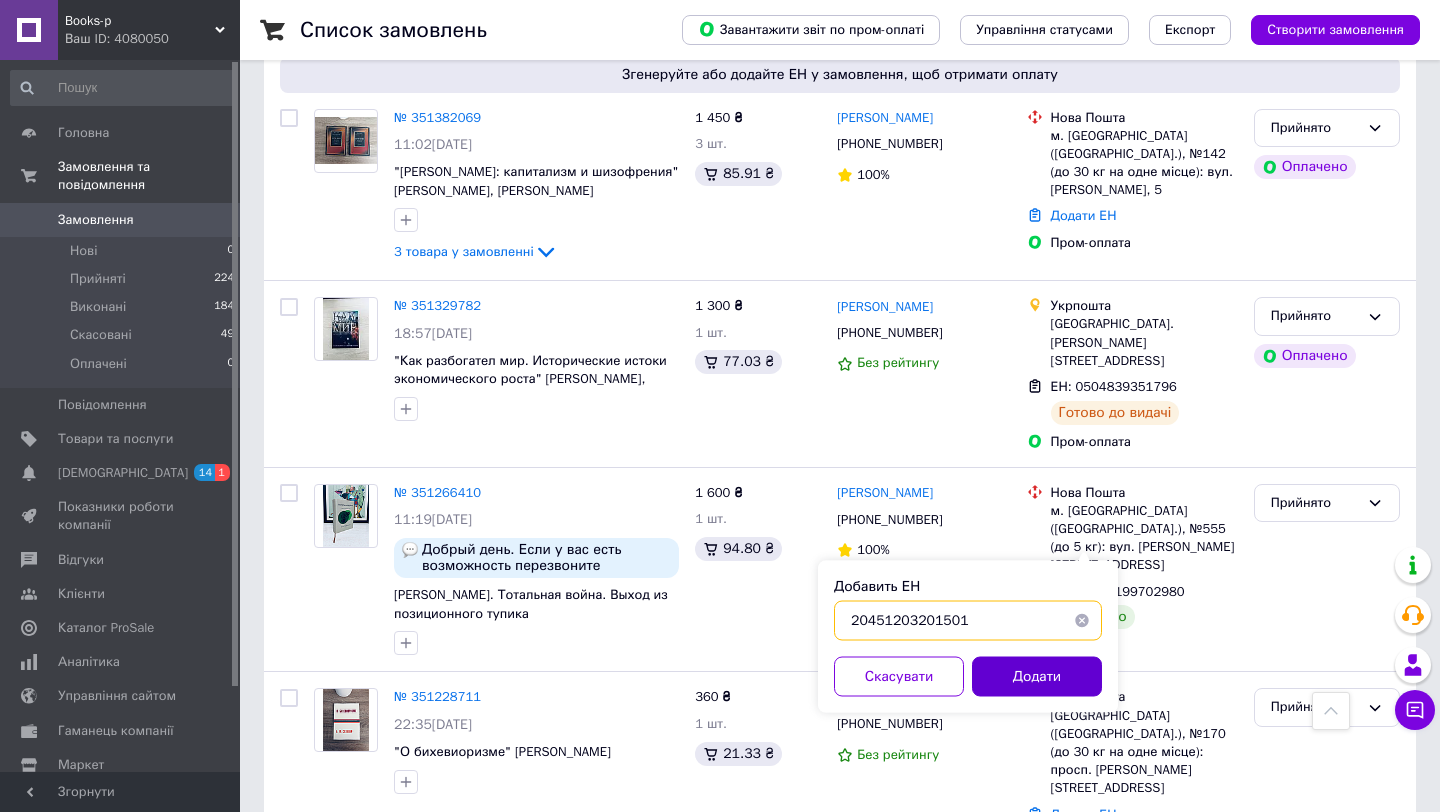 type on "20451203201501" 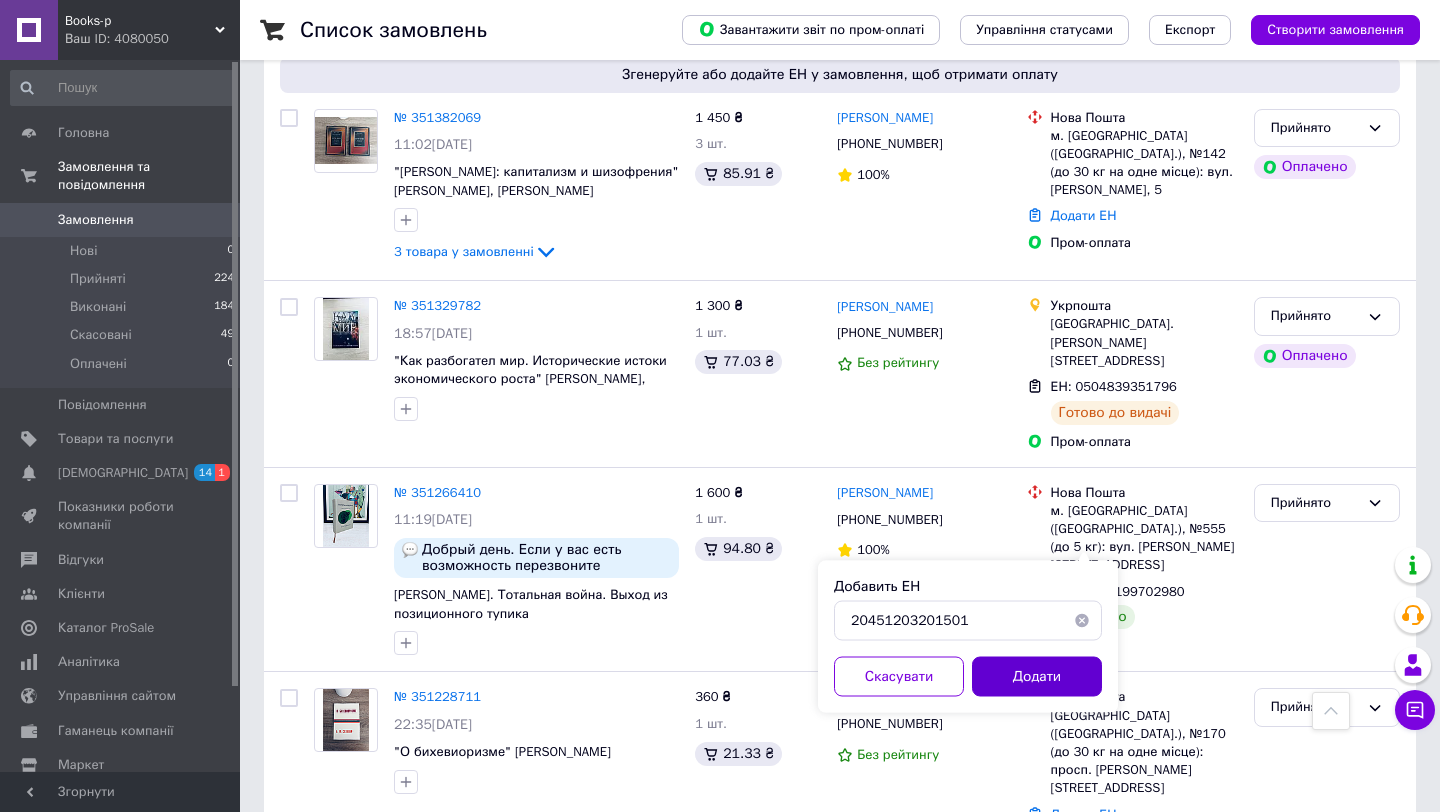 click on "Додати" at bounding box center (1037, 677) 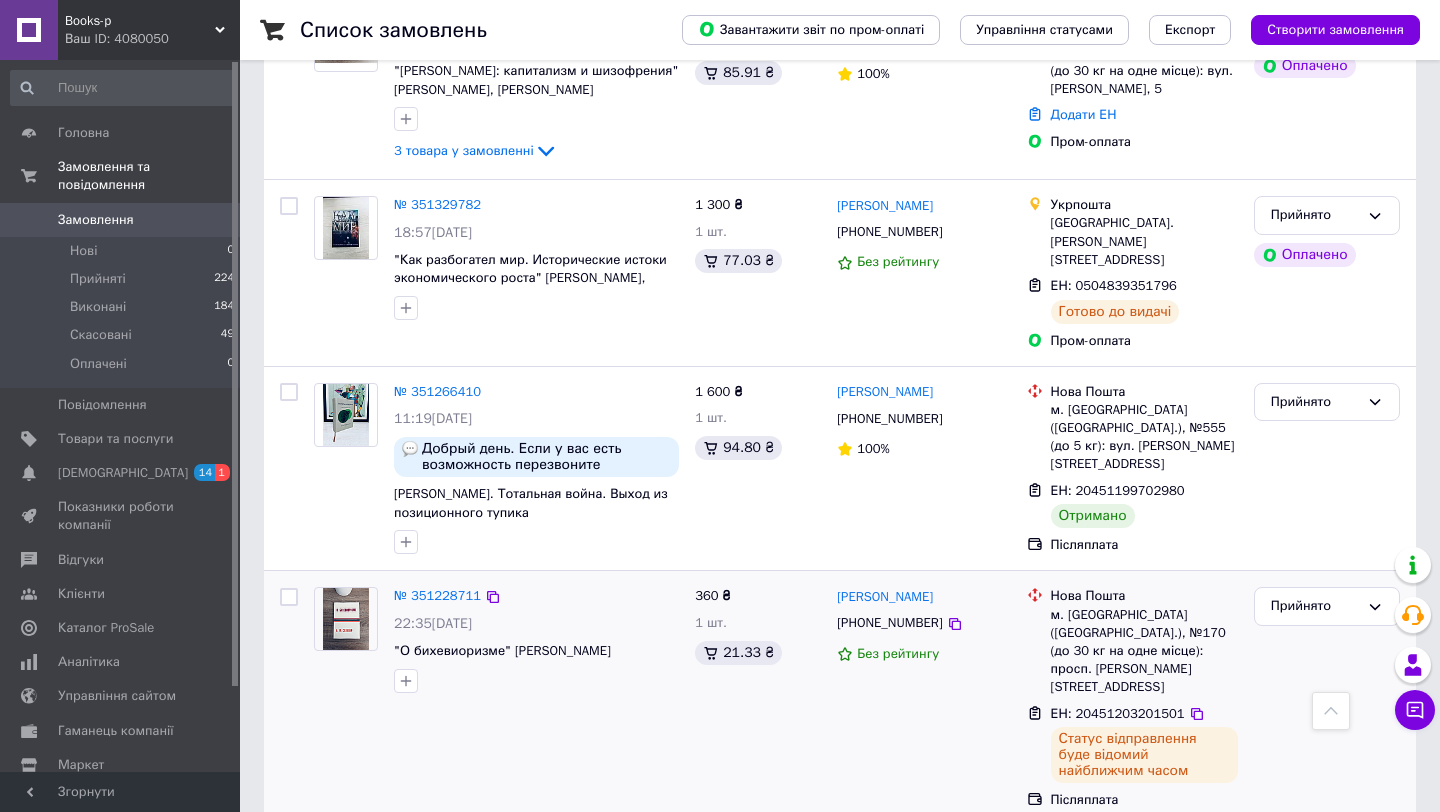 scroll, scrollTop: 4345, scrollLeft: 0, axis: vertical 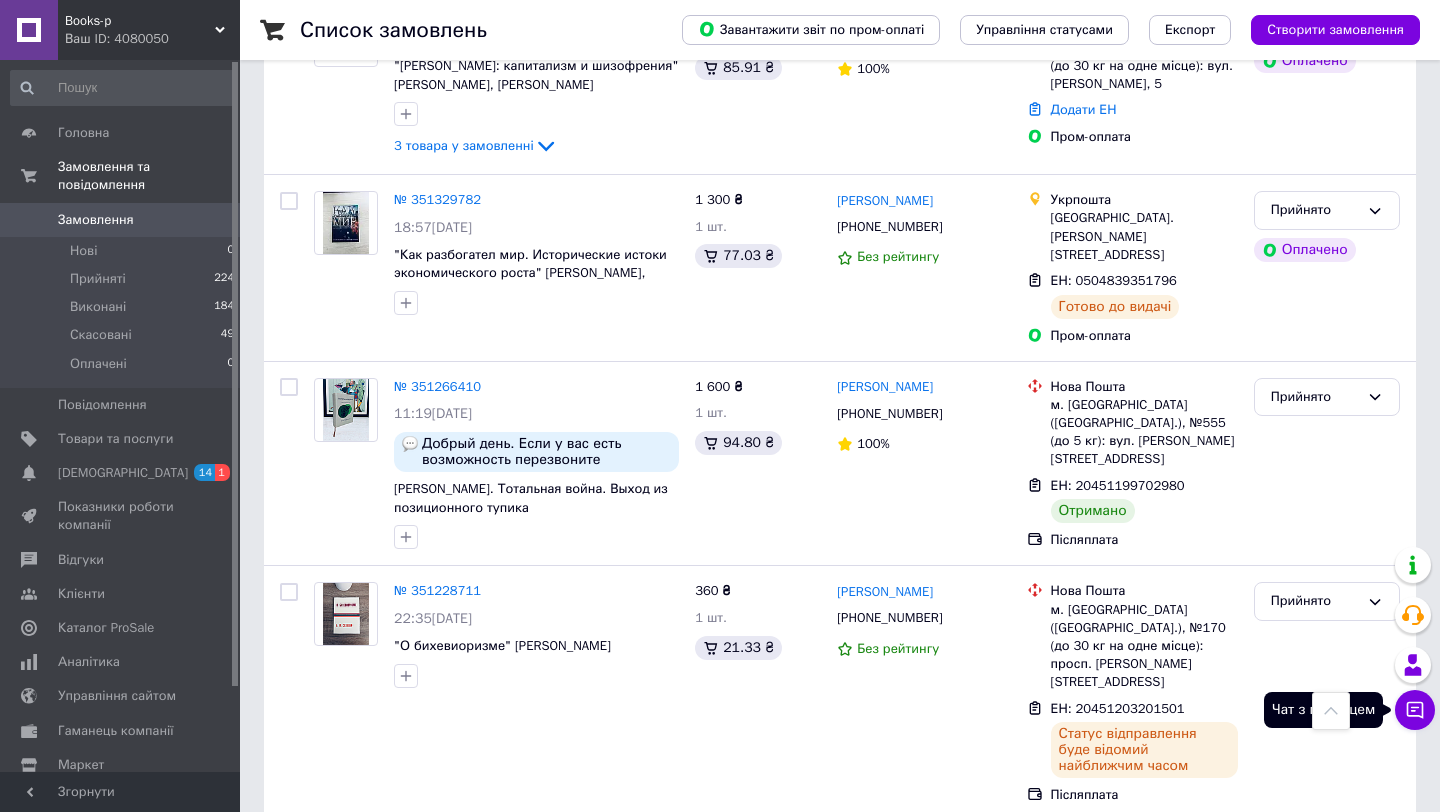 click on "Чат з покупцем" at bounding box center (1415, 710) 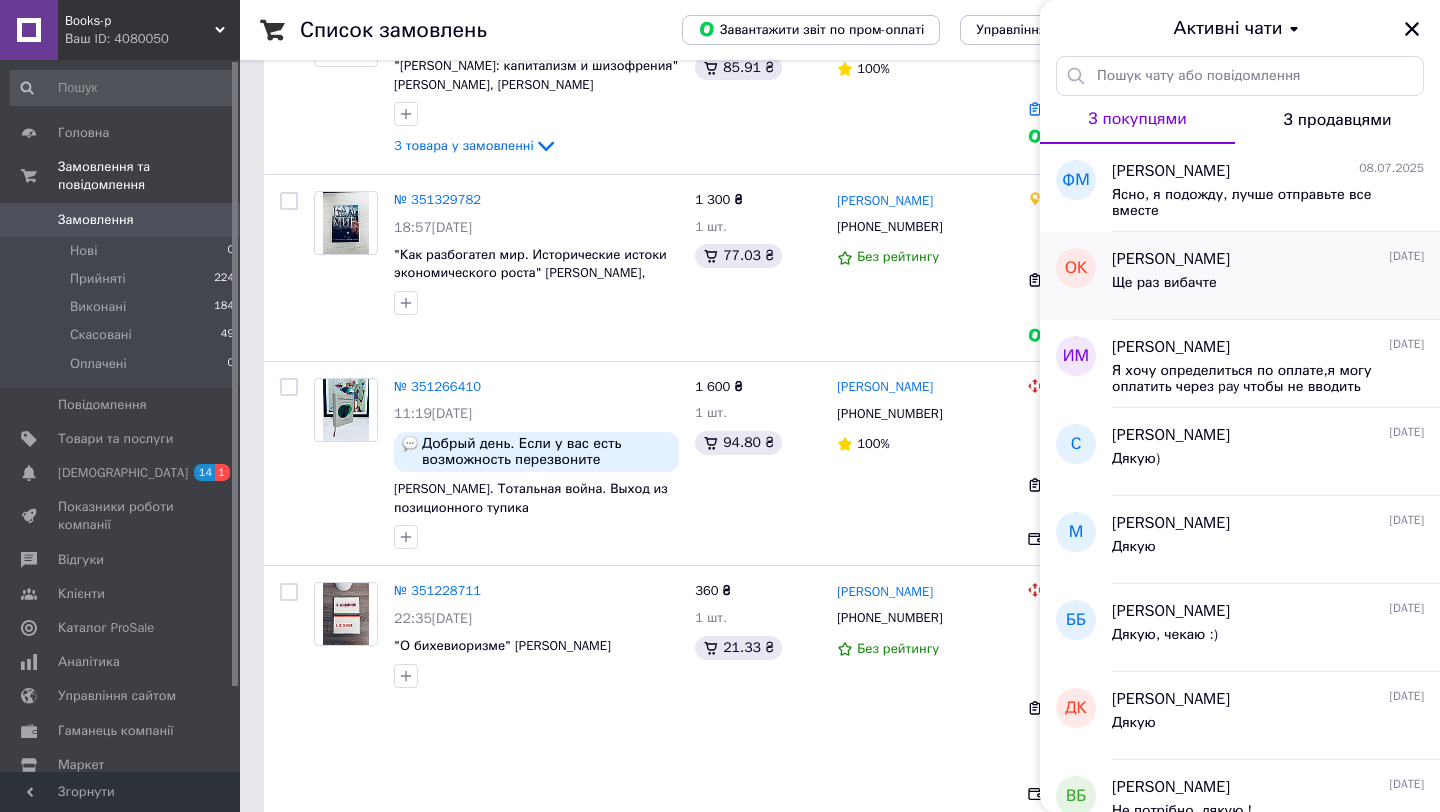 click on "[PERSON_NAME]" at bounding box center (1171, 259) 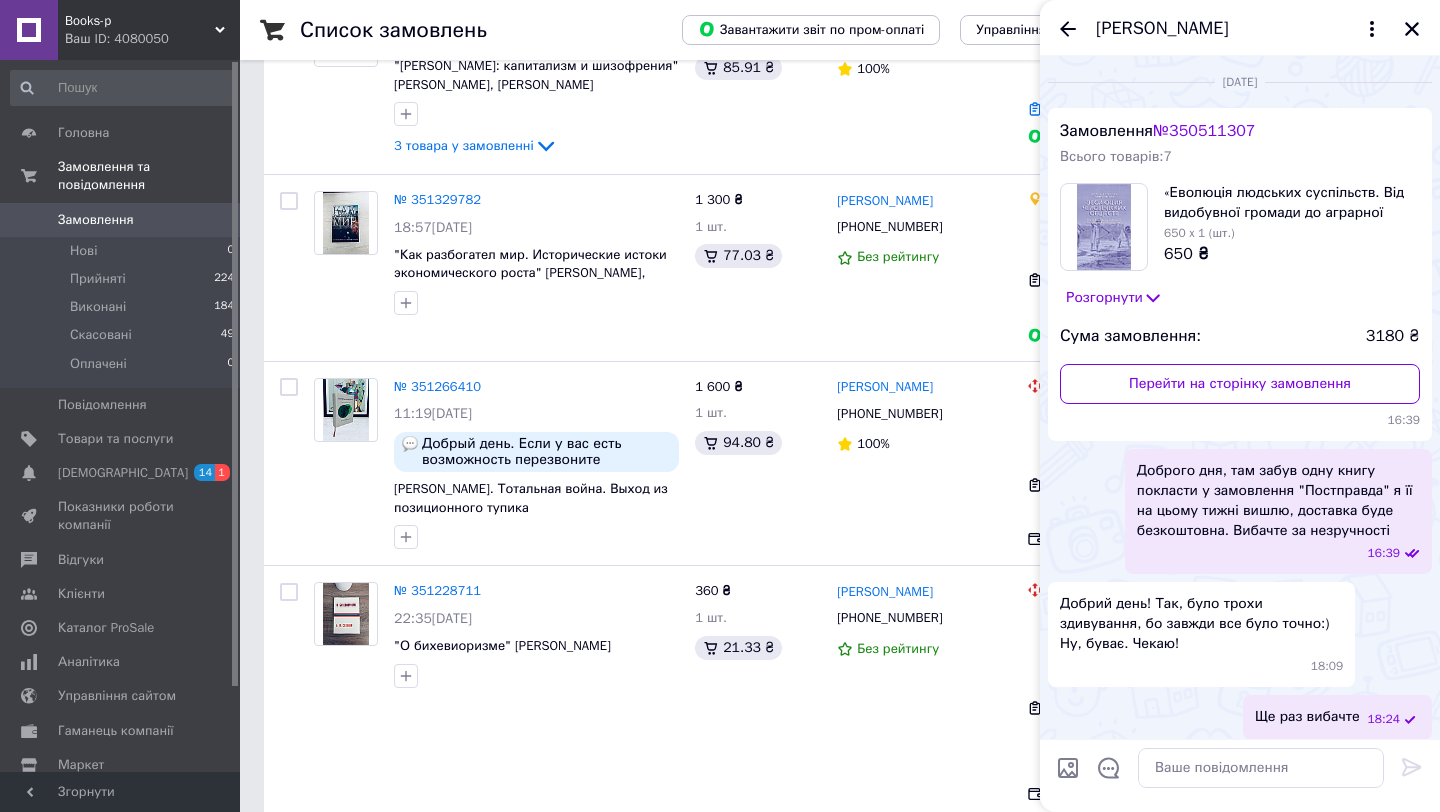 scroll, scrollTop: 9, scrollLeft: 0, axis: vertical 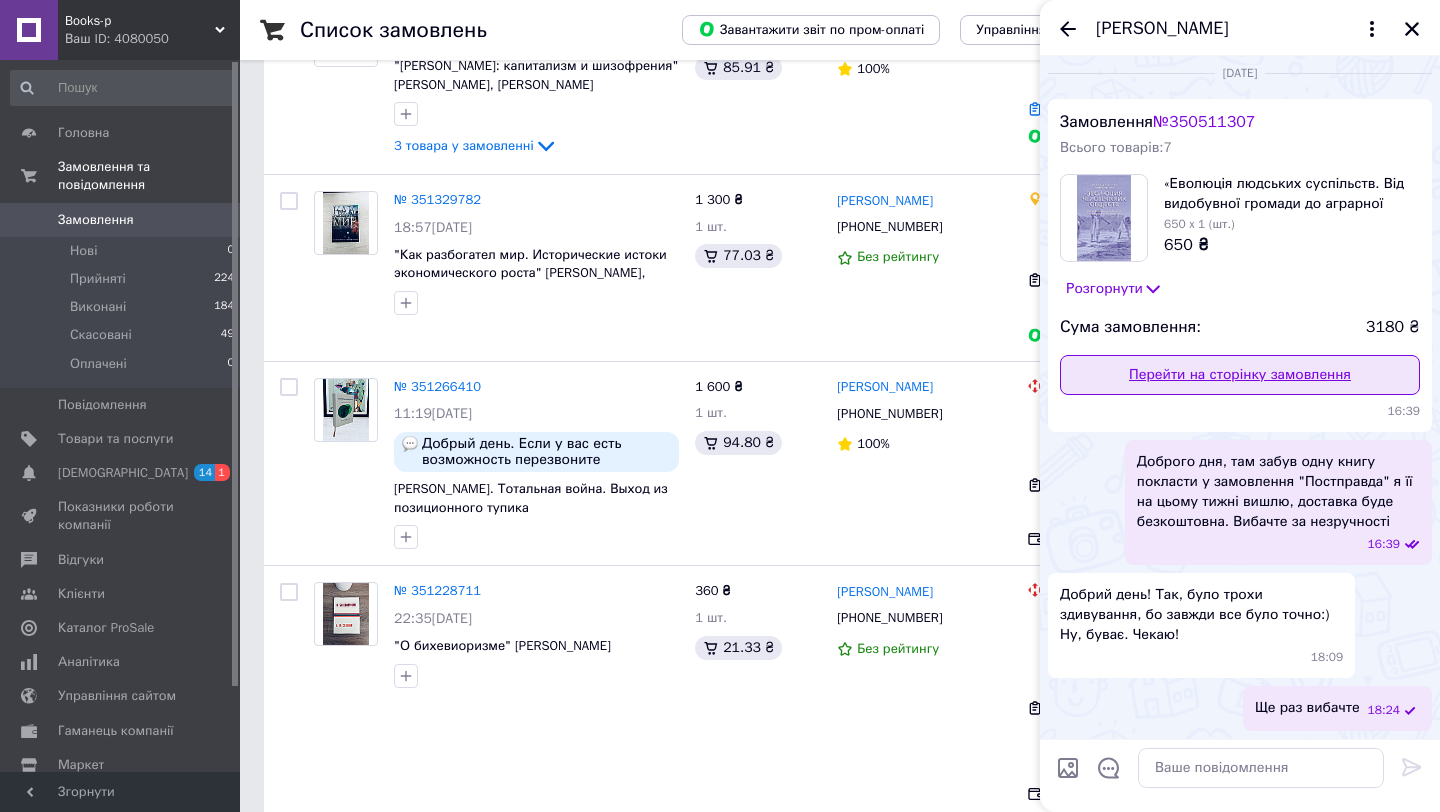 click on "Перейти на сторінку замовлення" at bounding box center (1240, 375) 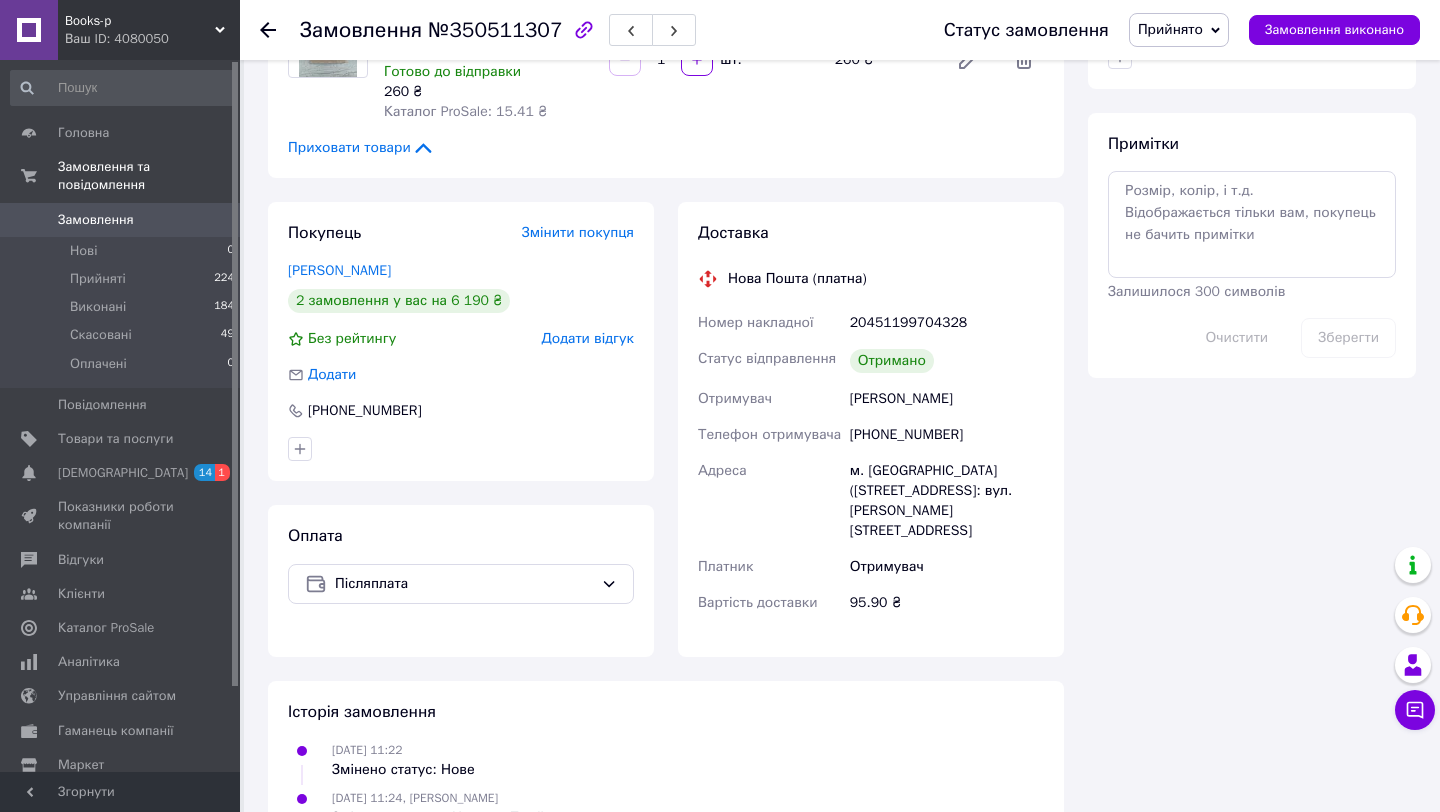 scroll, scrollTop: 1127, scrollLeft: 0, axis: vertical 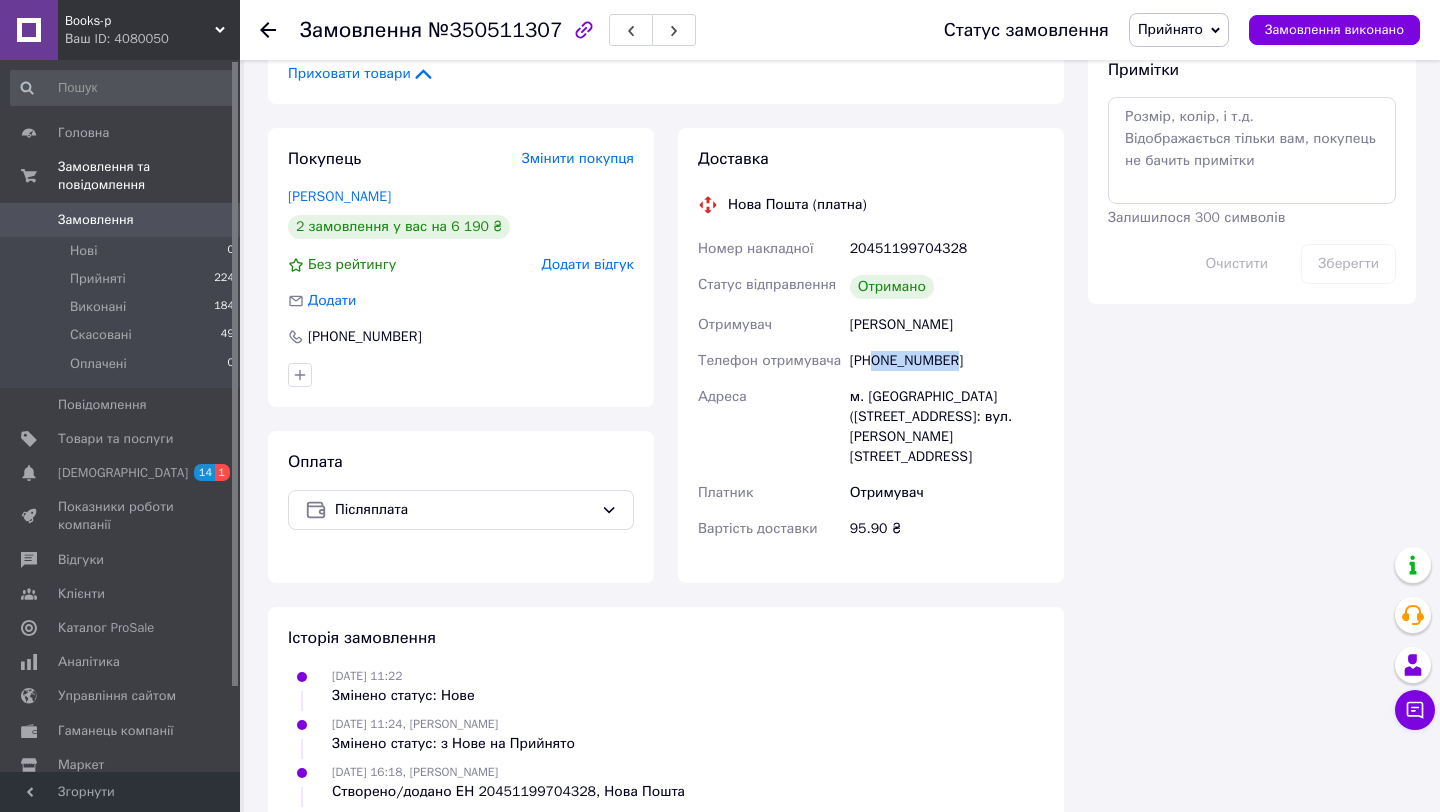 drag, startPoint x: 877, startPoint y: 382, endPoint x: 967, endPoint y: 375, distance: 90.27181 